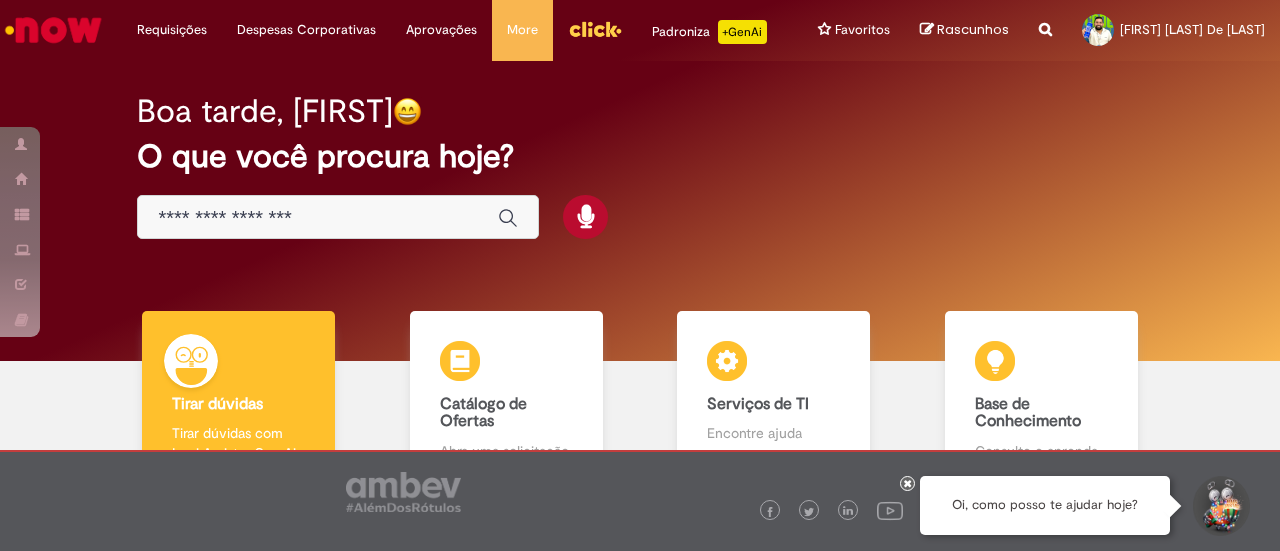 scroll, scrollTop: 0, scrollLeft: 0, axis: both 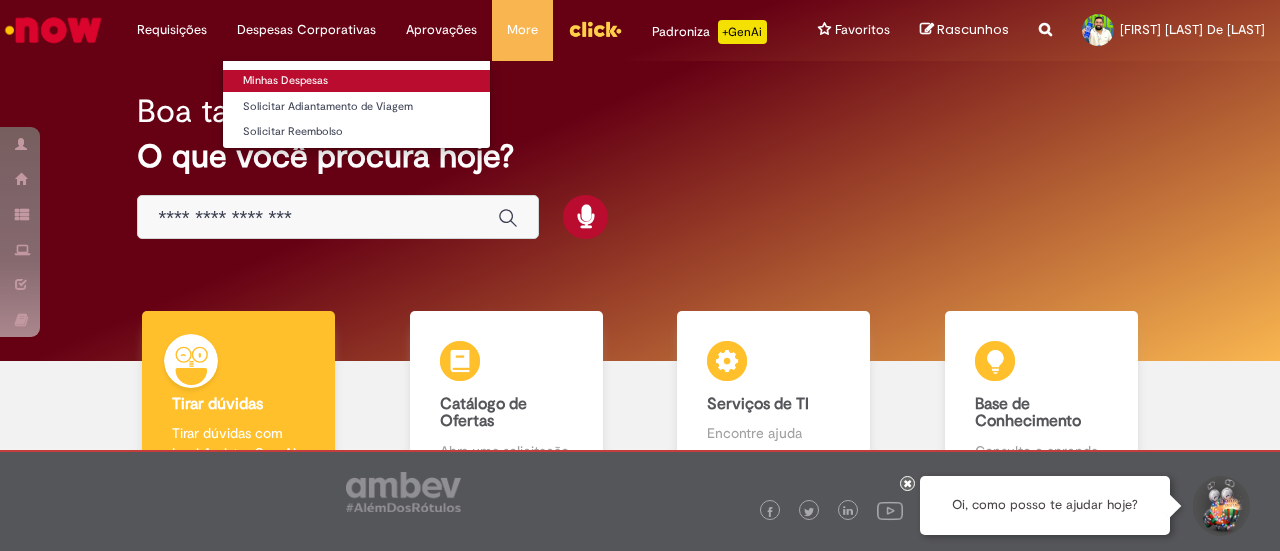 click on "Minhas Despesas" at bounding box center (356, 81) 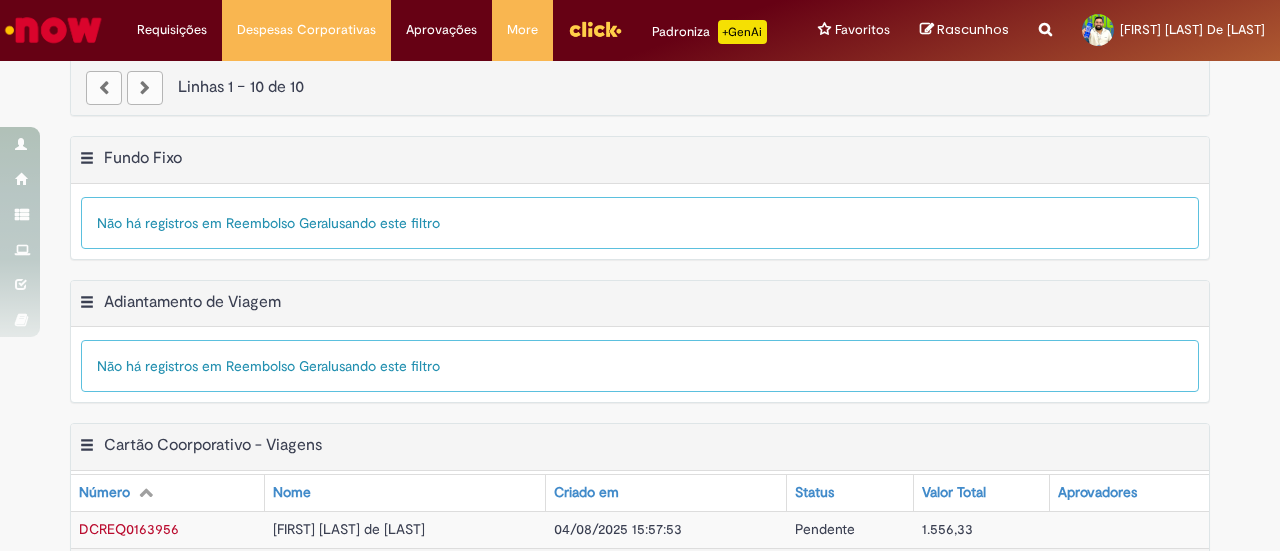 scroll, scrollTop: 526, scrollLeft: 0, axis: vertical 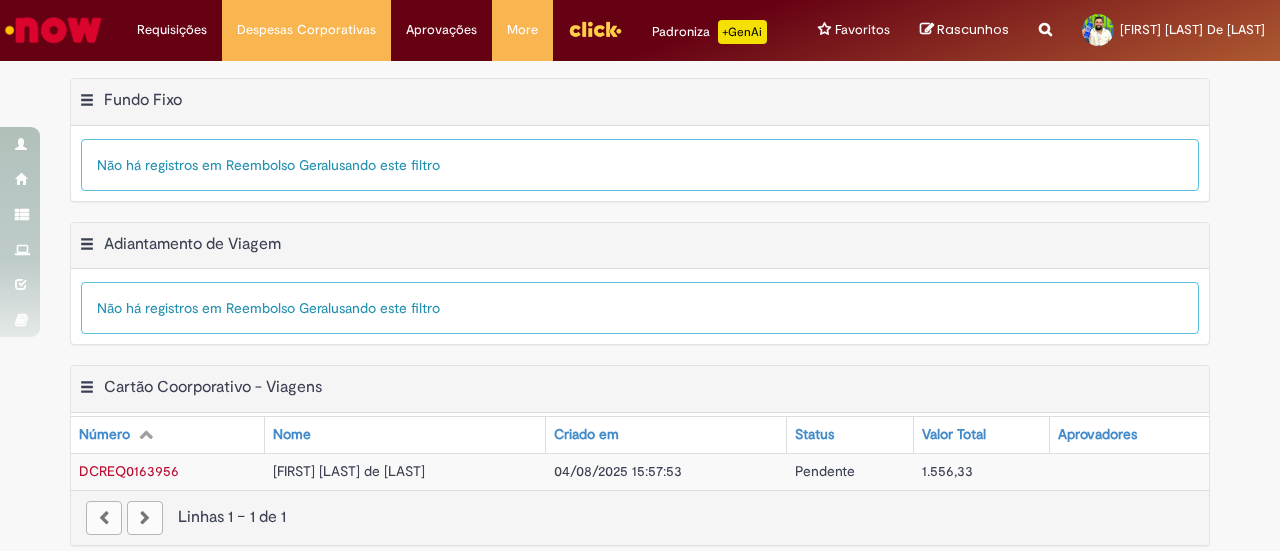 click on "Victor Moraes de Paiva" at bounding box center [405, 471] 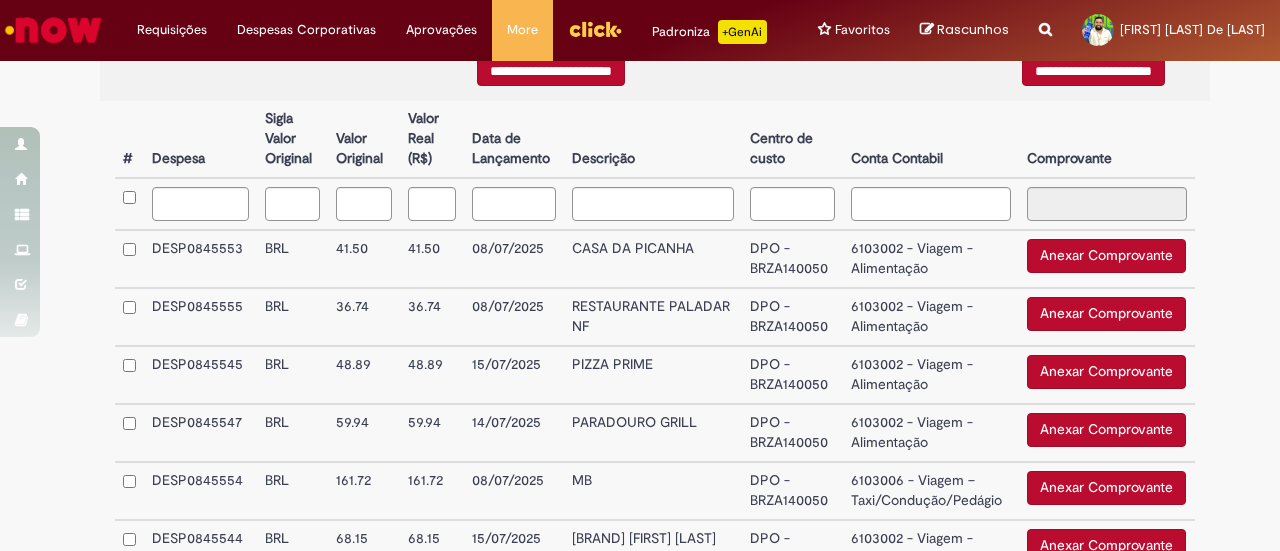 type on "**********" 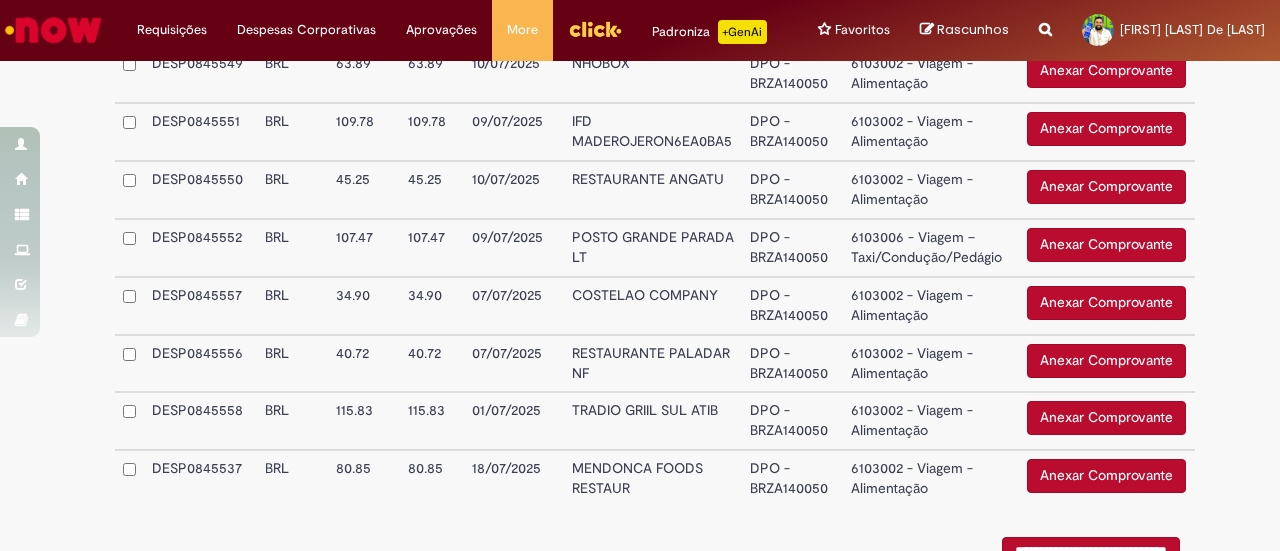 scroll, scrollTop: 1634, scrollLeft: 0, axis: vertical 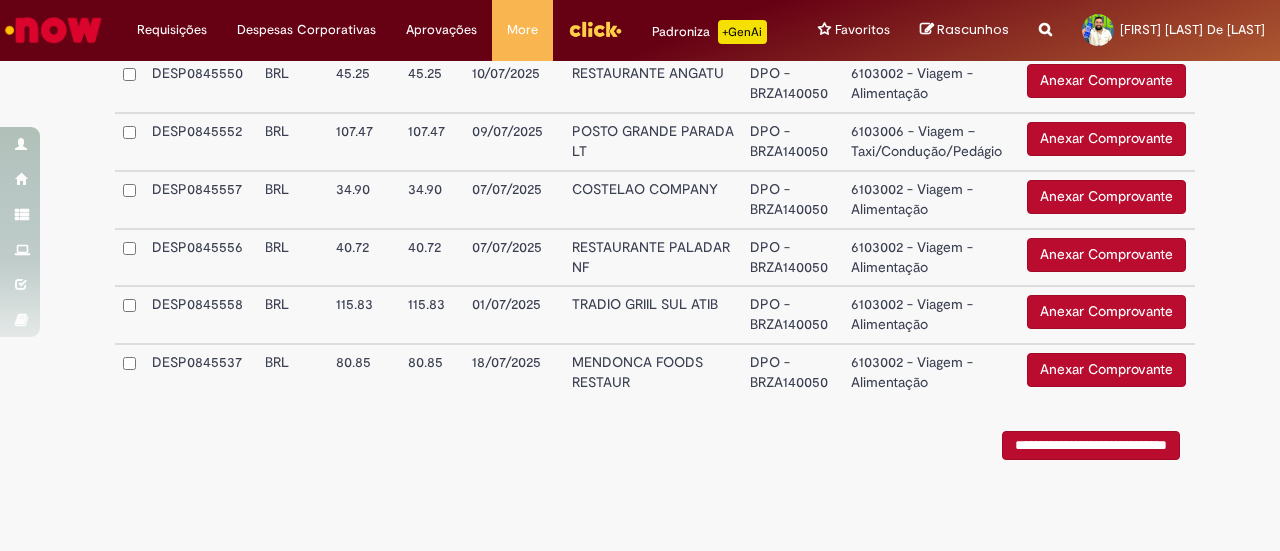 click on "**********" at bounding box center [1091, 445] 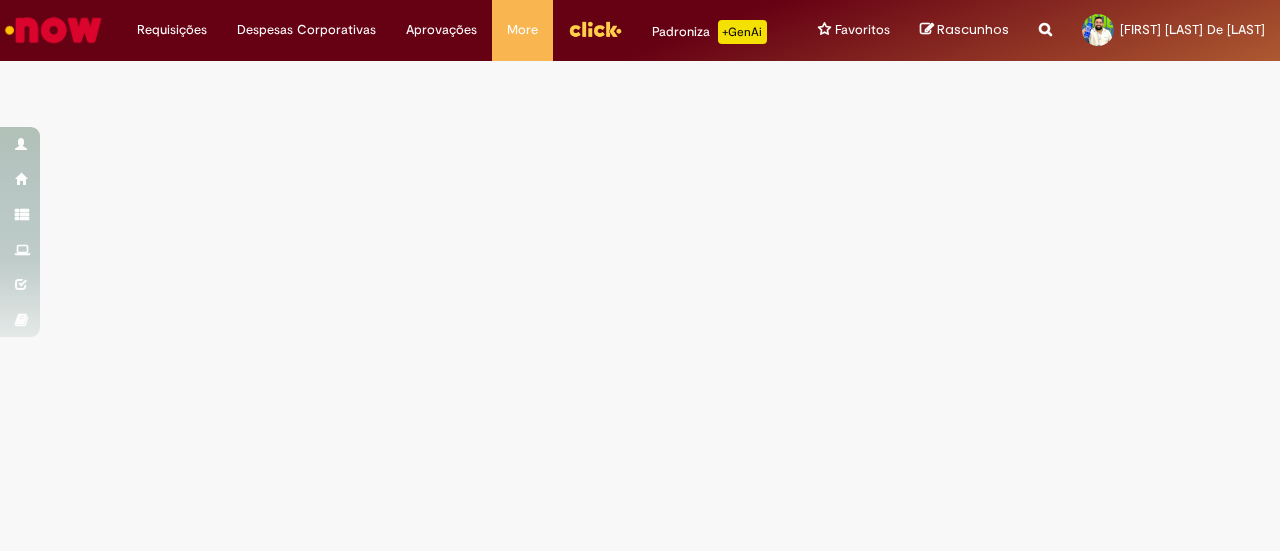 scroll, scrollTop: 0, scrollLeft: 0, axis: both 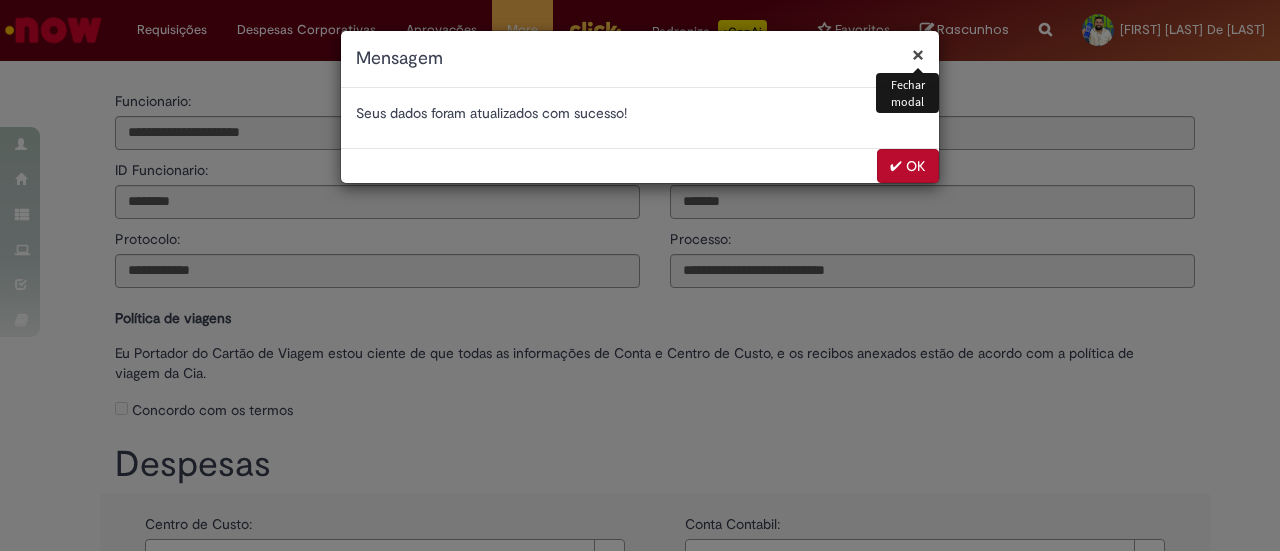 click on "✔ OK" at bounding box center (908, 166) 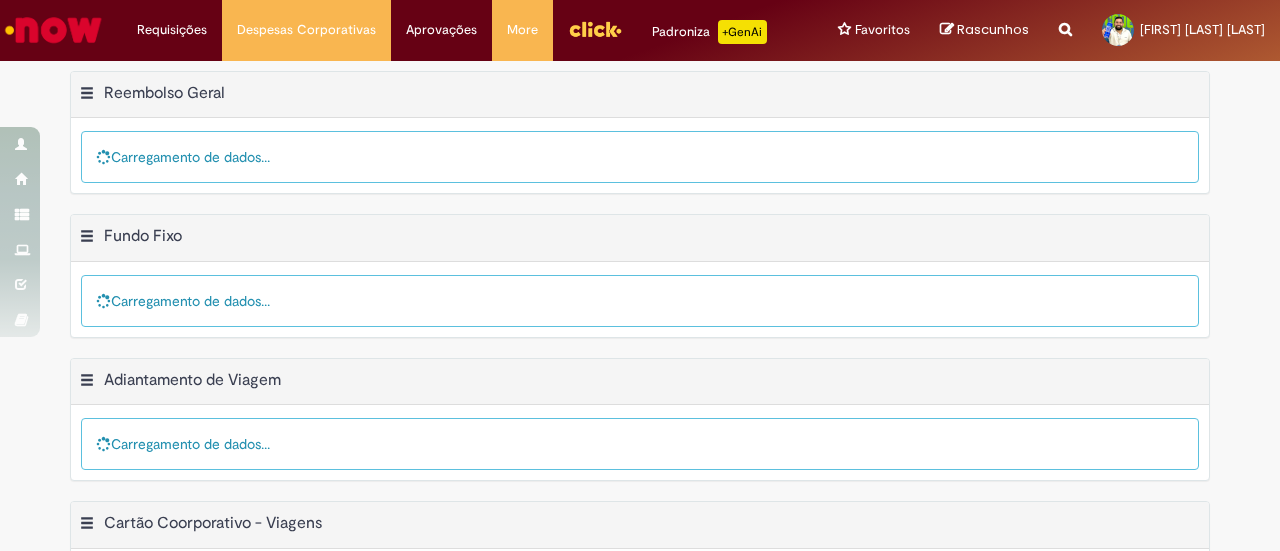 scroll, scrollTop: 0, scrollLeft: 0, axis: both 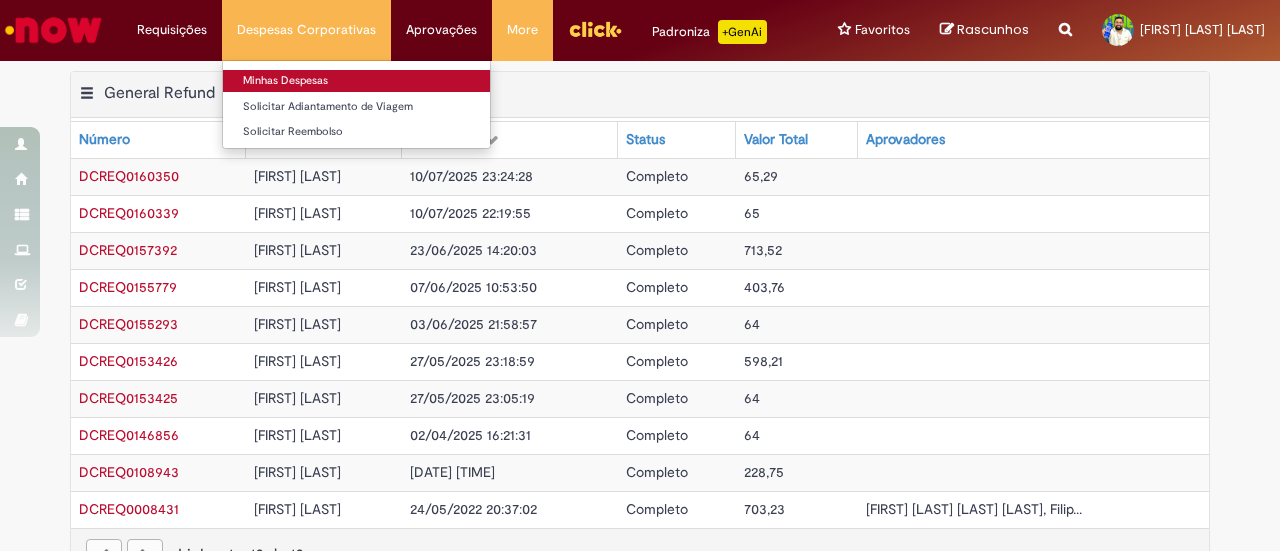 click on "Minhas Despesas" at bounding box center (356, 81) 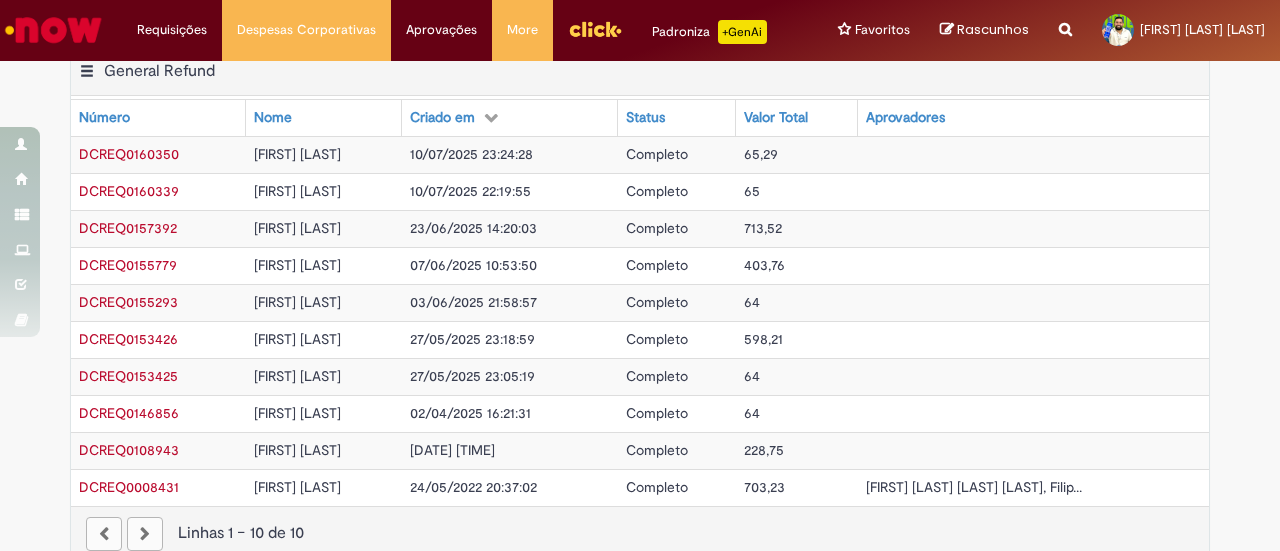 scroll, scrollTop: 0, scrollLeft: 0, axis: both 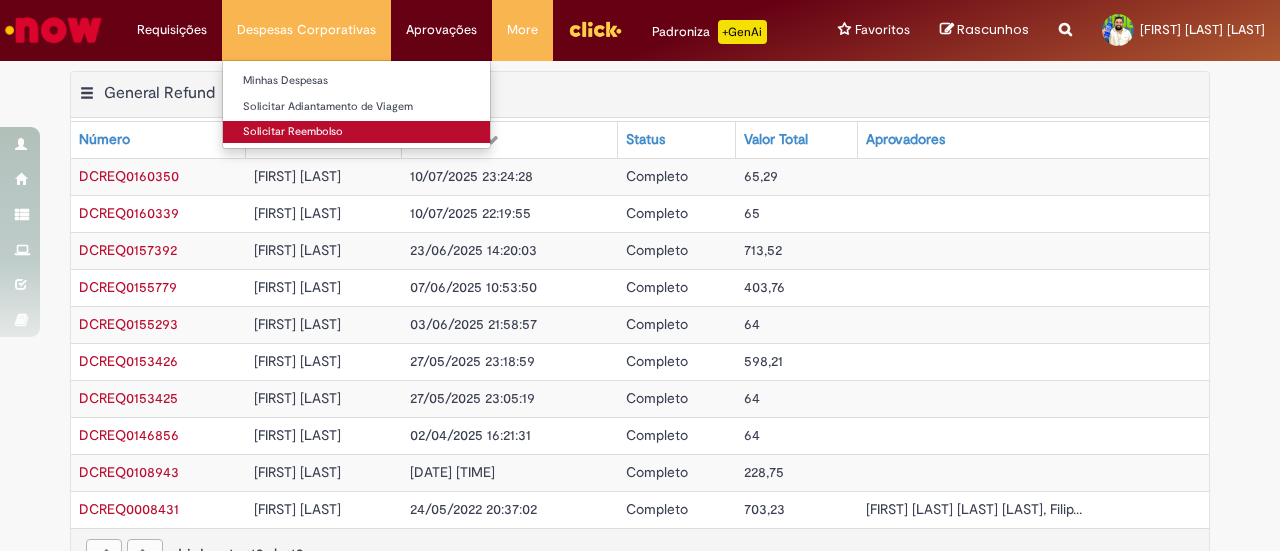 click on "Solicitar Reembolso" at bounding box center [356, 132] 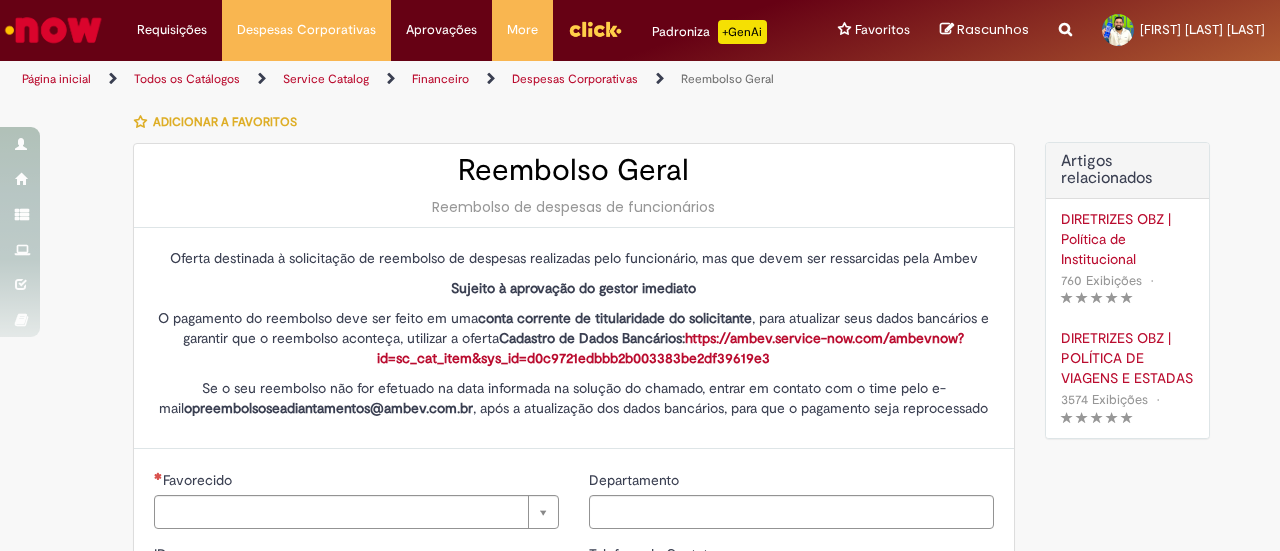 type on "********" 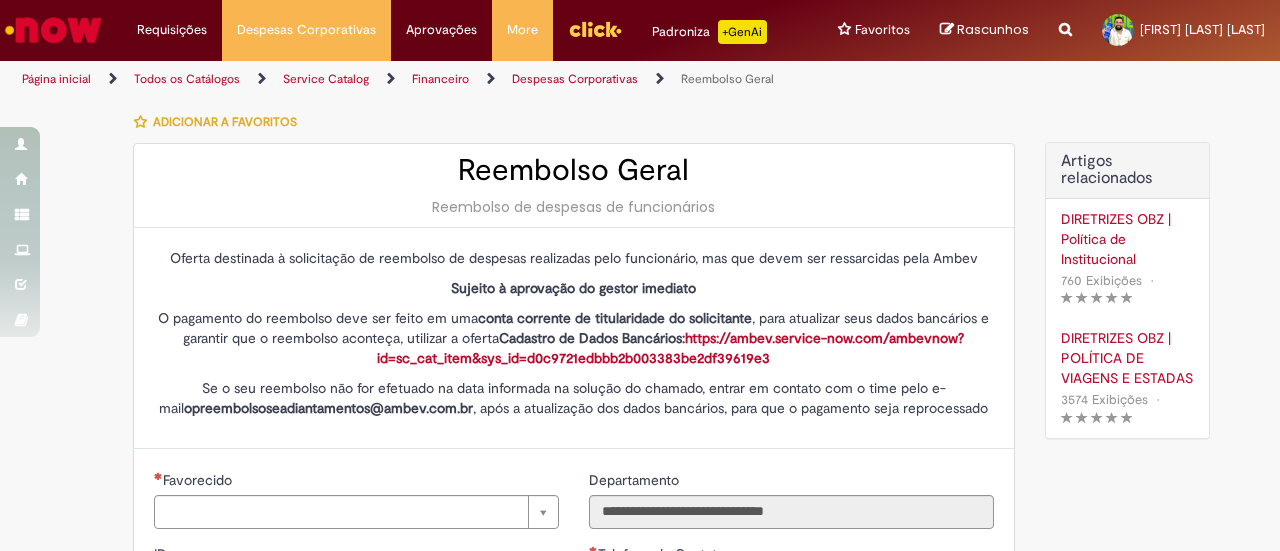 type on "**********" 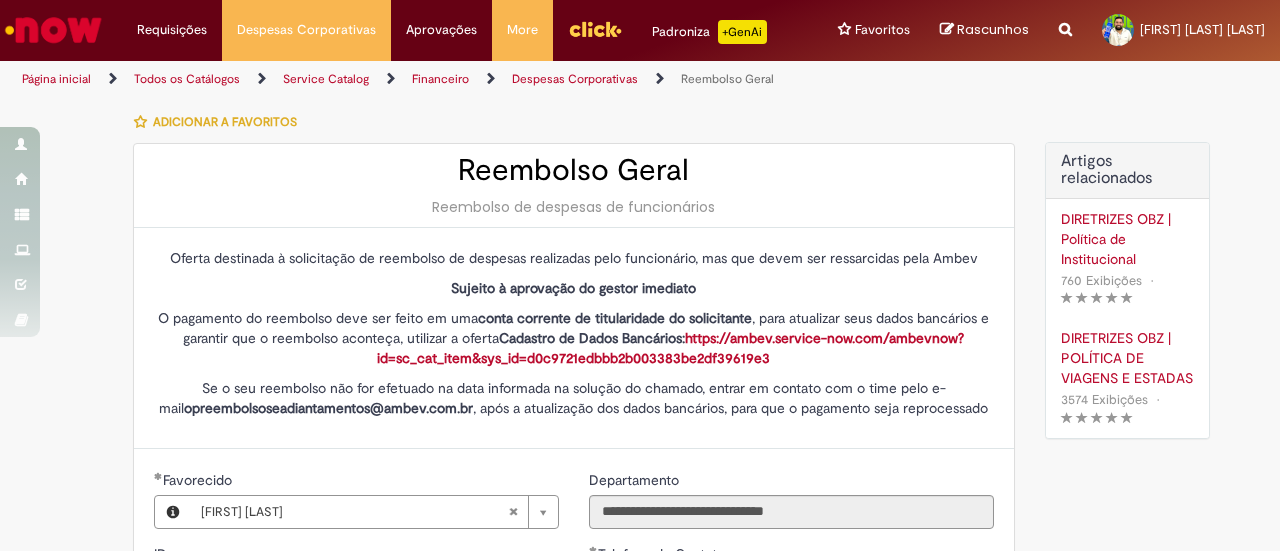 type on "*******" 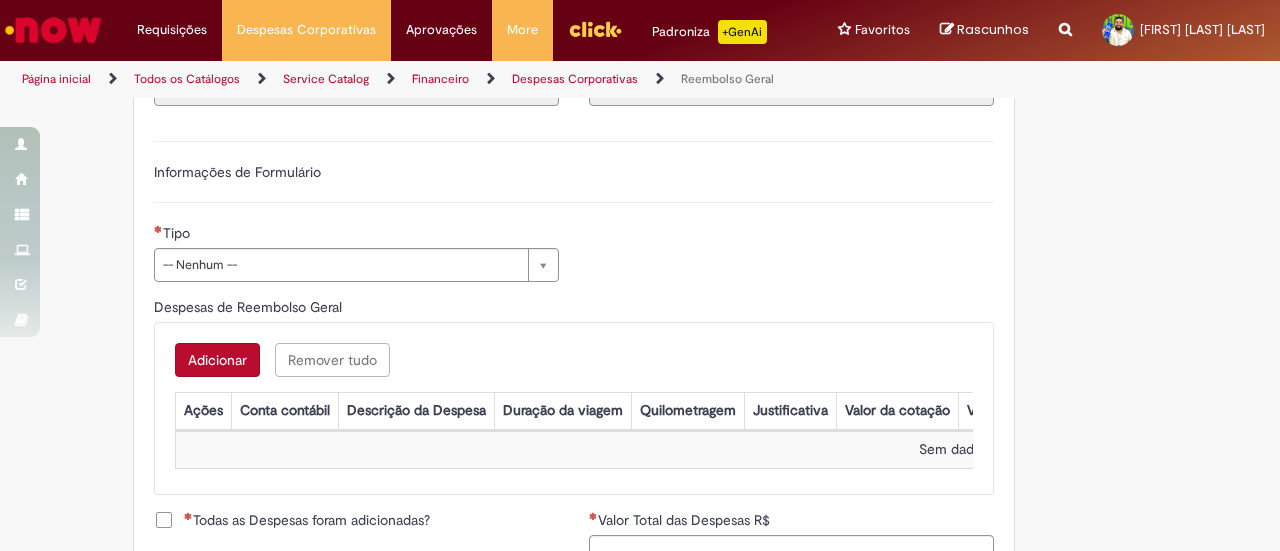 scroll, scrollTop: 646, scrollLeft: 0, axis: vertical 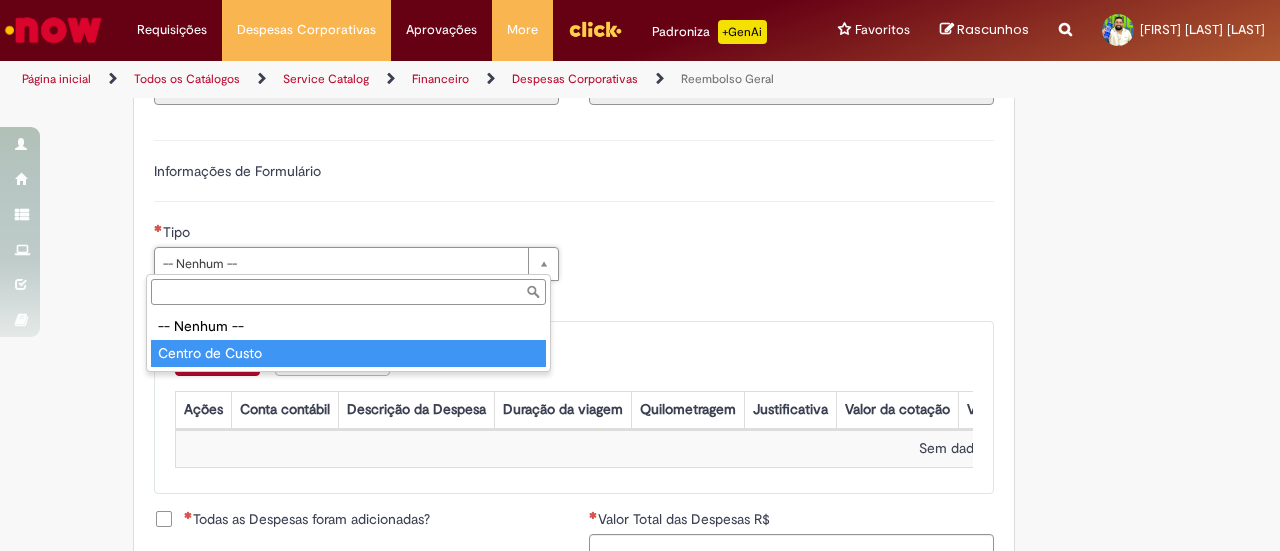 type on "**********" 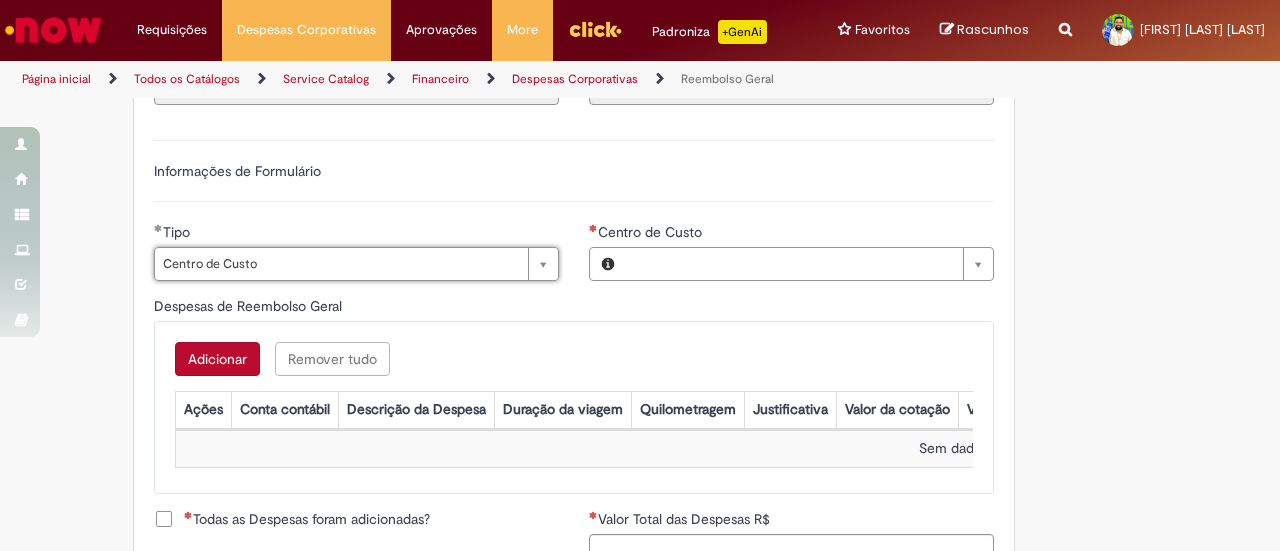 type on "**********" 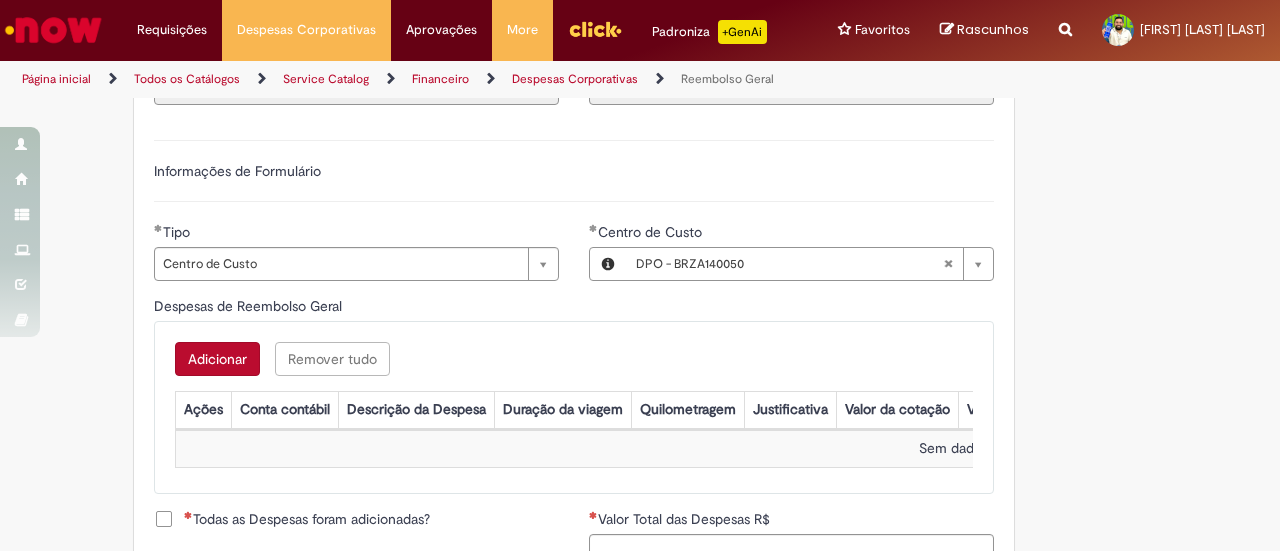 click on "Adicionar" at bounding box center (217, 359) 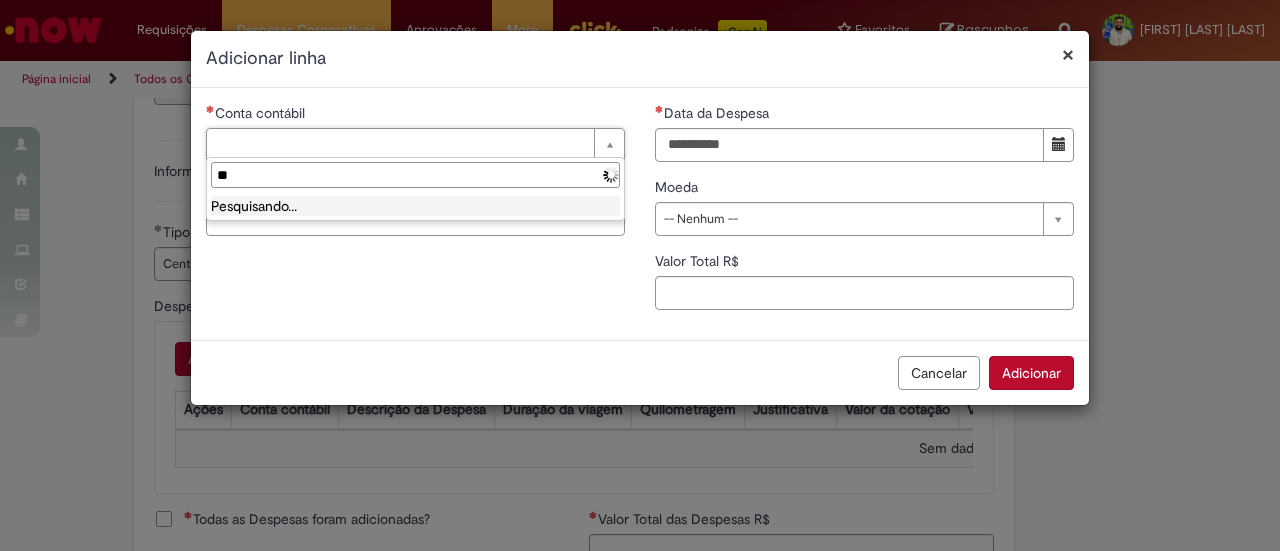 type on "*" 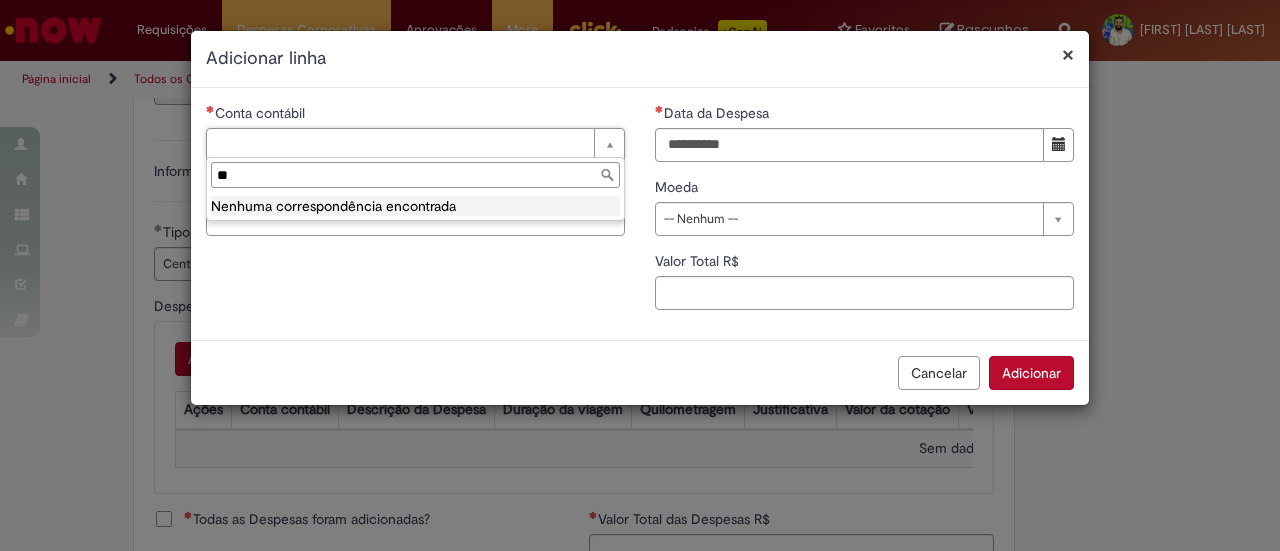 type on "*" 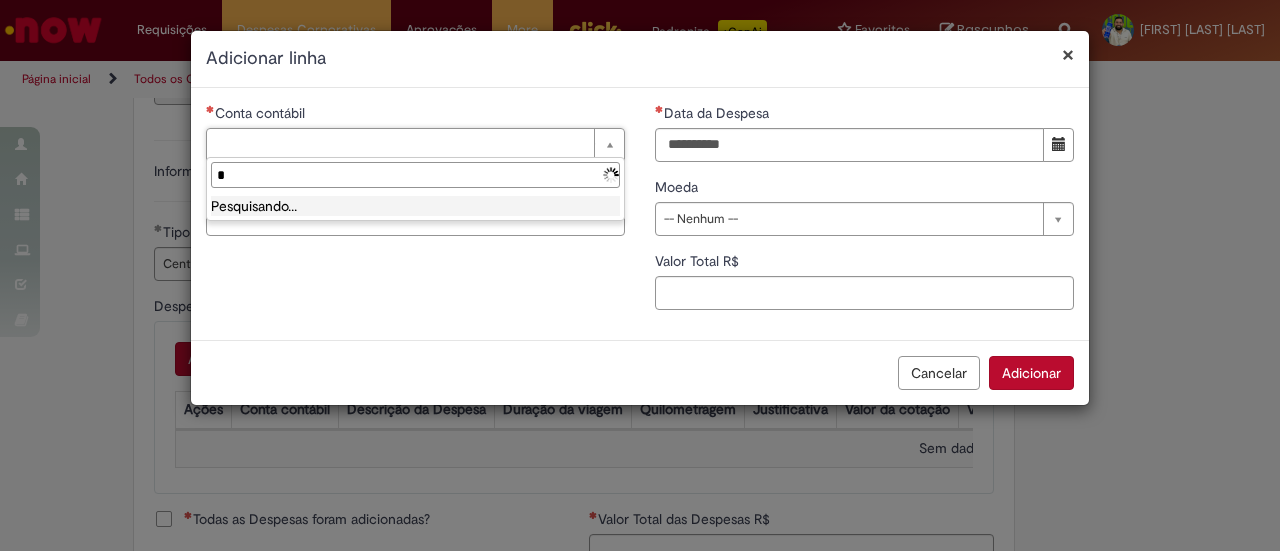 type 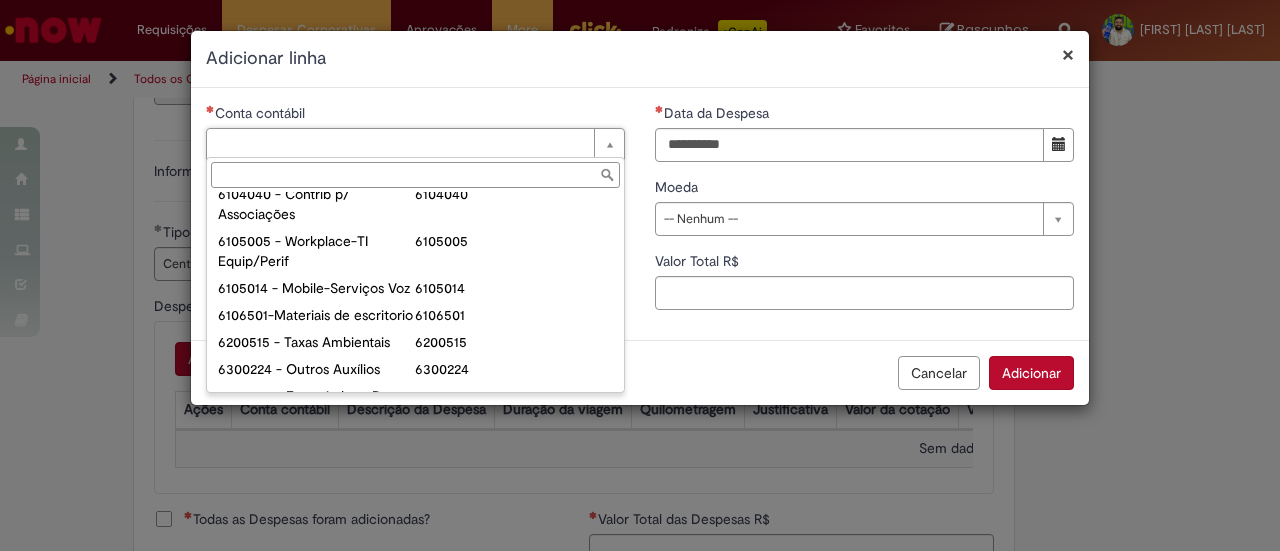 scroll, scrollTop: 1159, scrollLeft: 0, axis: vertical 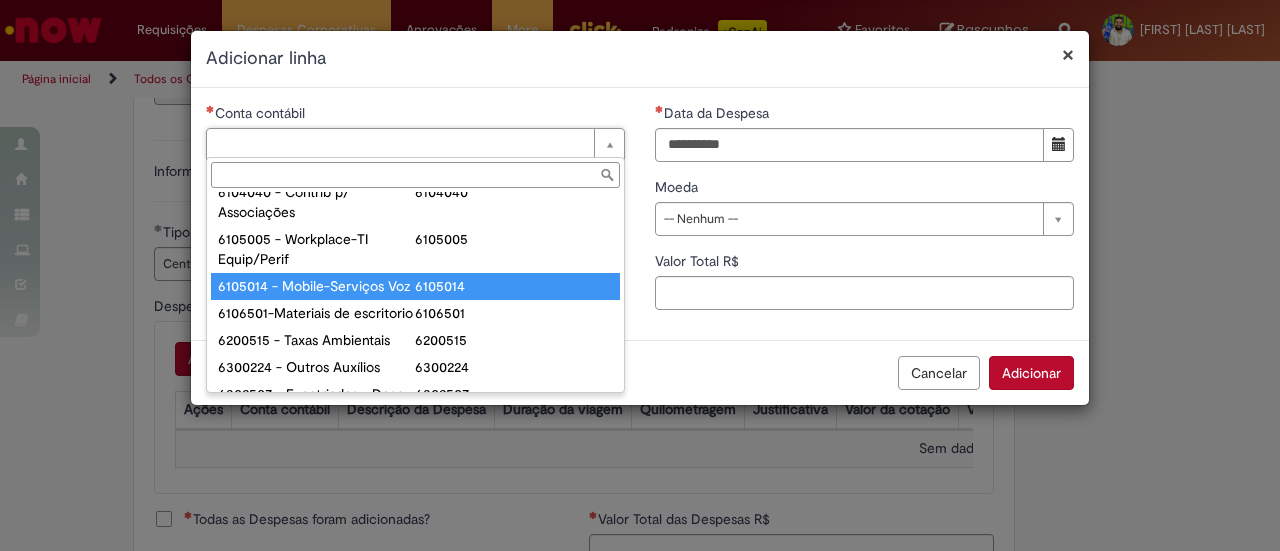 type on "**********" 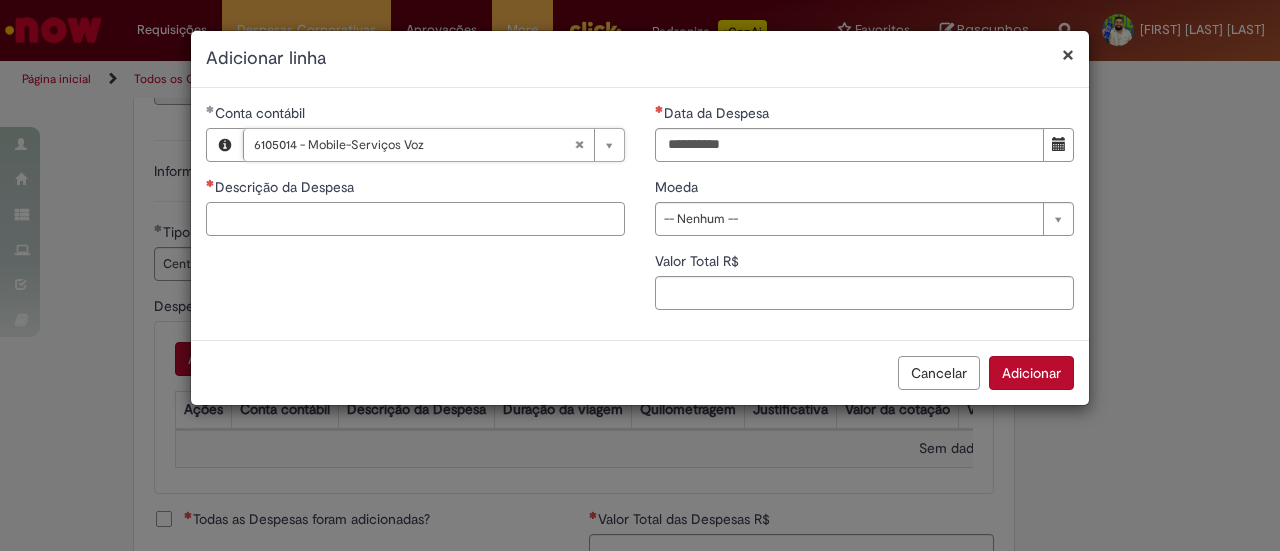 click on "Descrição da Despesa" at bounding box center [415, 219] 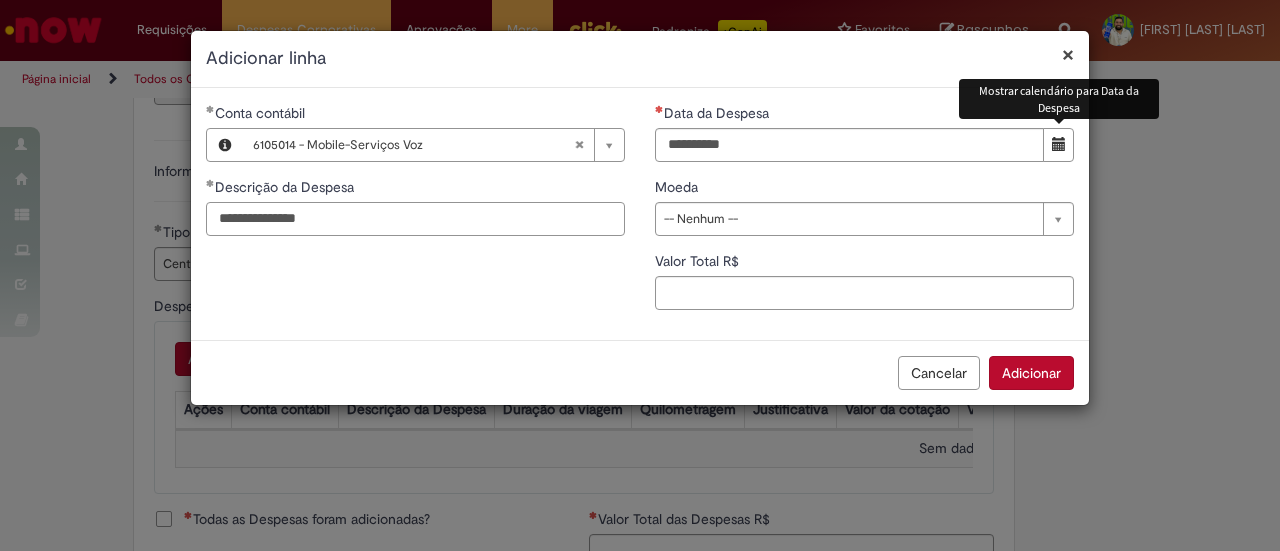 type on "**********" 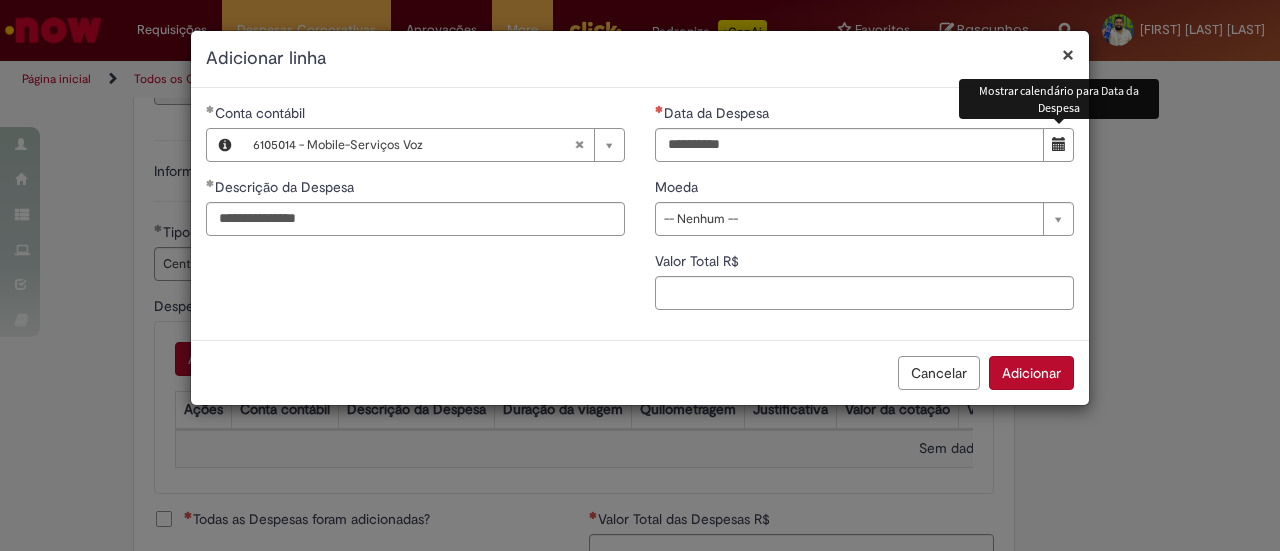 click at bounding box center [1058, 145] 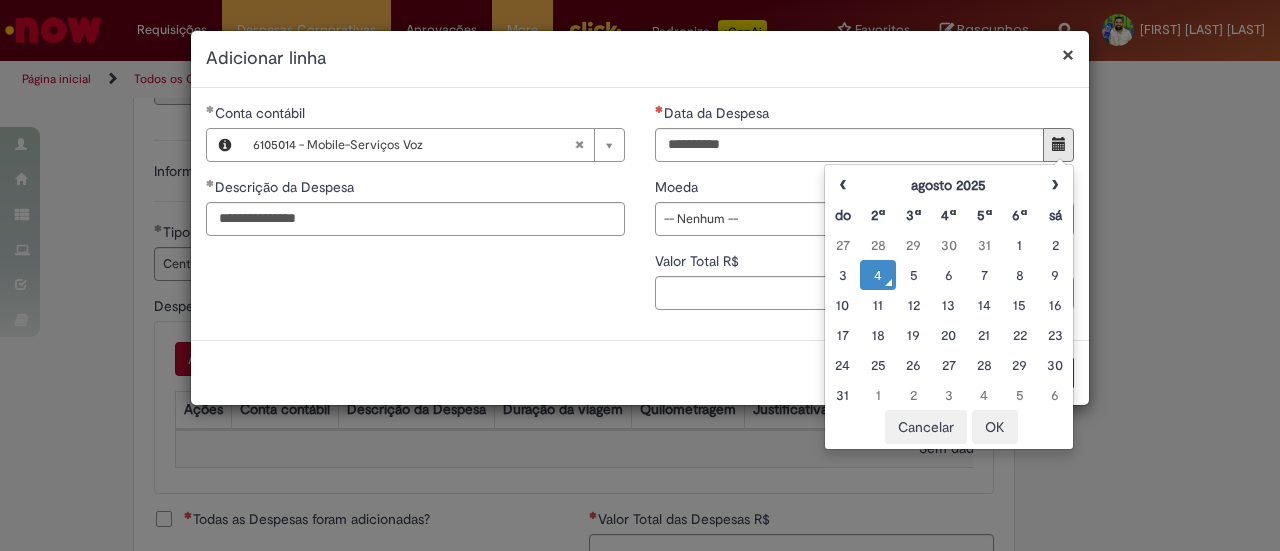 click on "4" at bounding box center [877, 275] 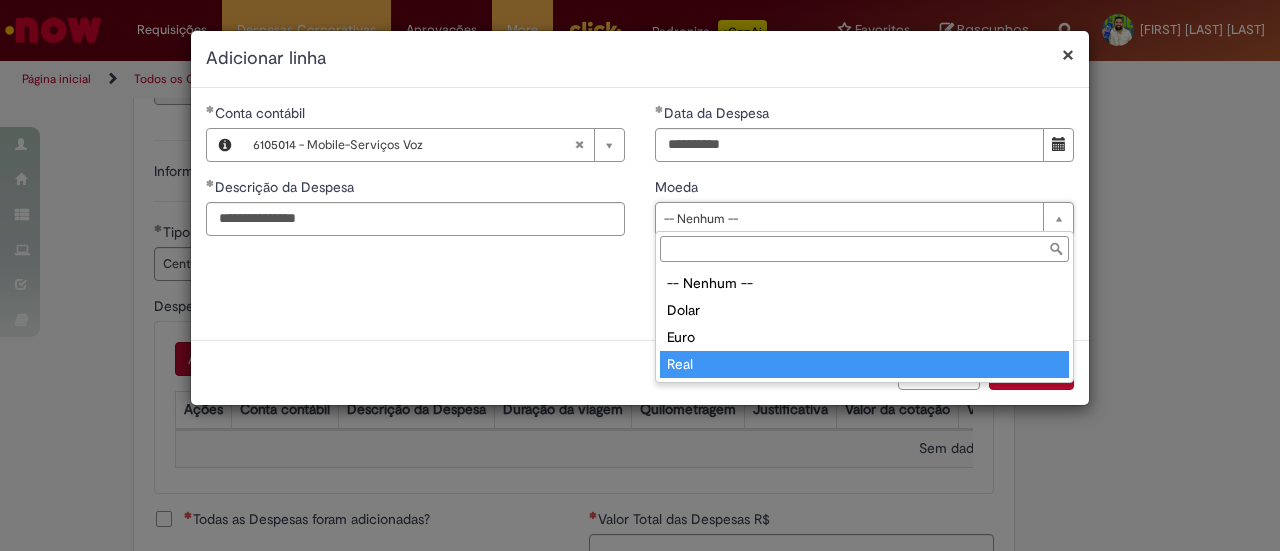 type on "****" 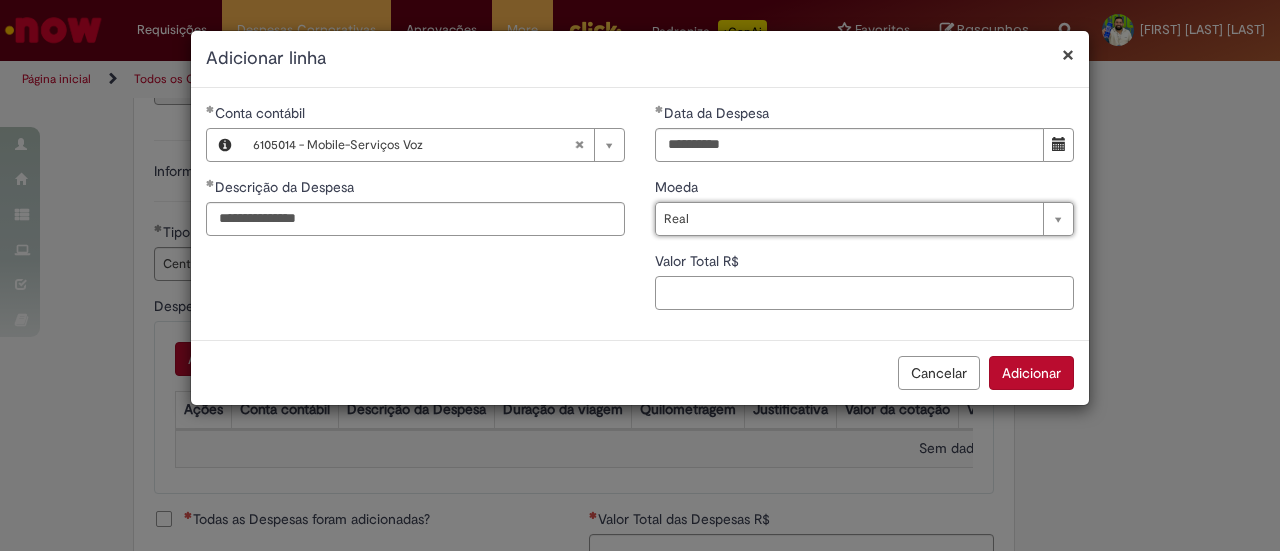 click on "Valor Total R$" at bounding box center [864, 293] 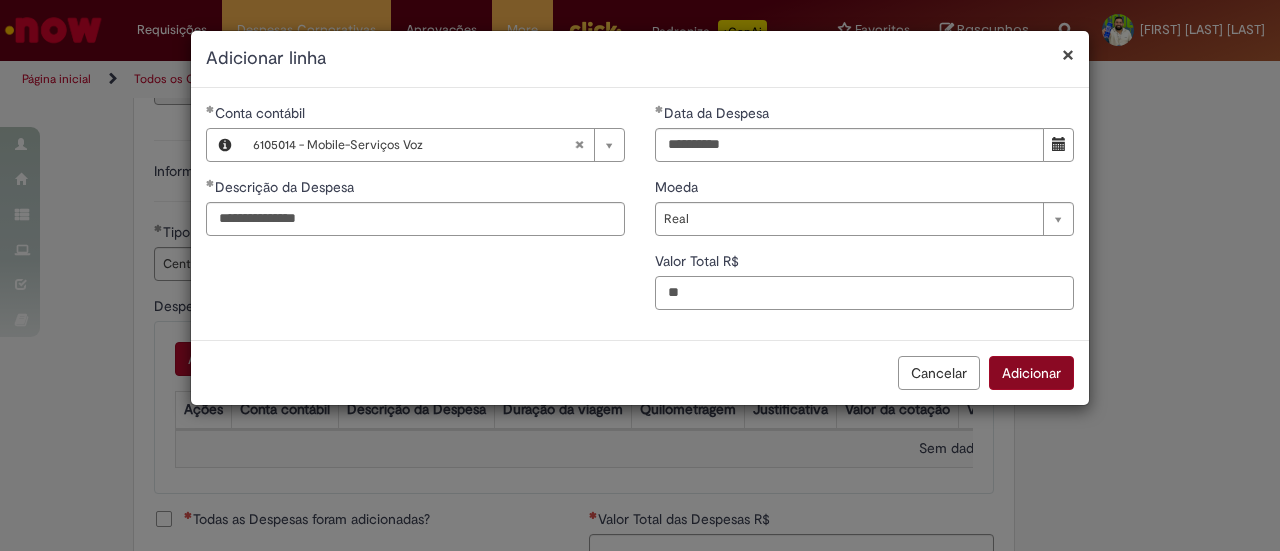 type on "**" 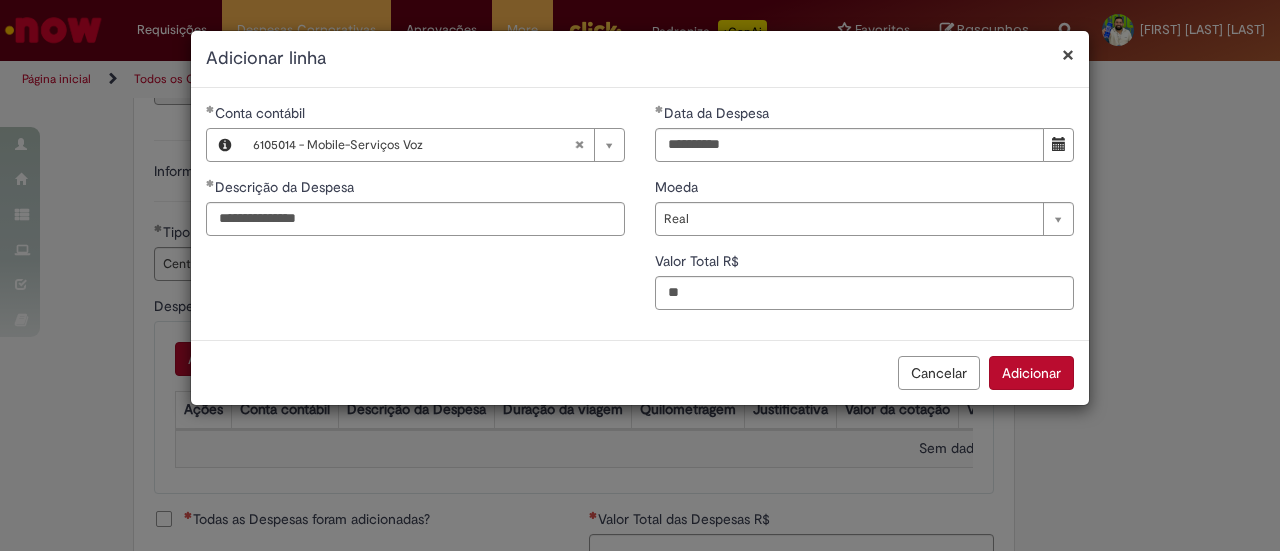 click on "Adicionar" at bounding box center [1031, 373] 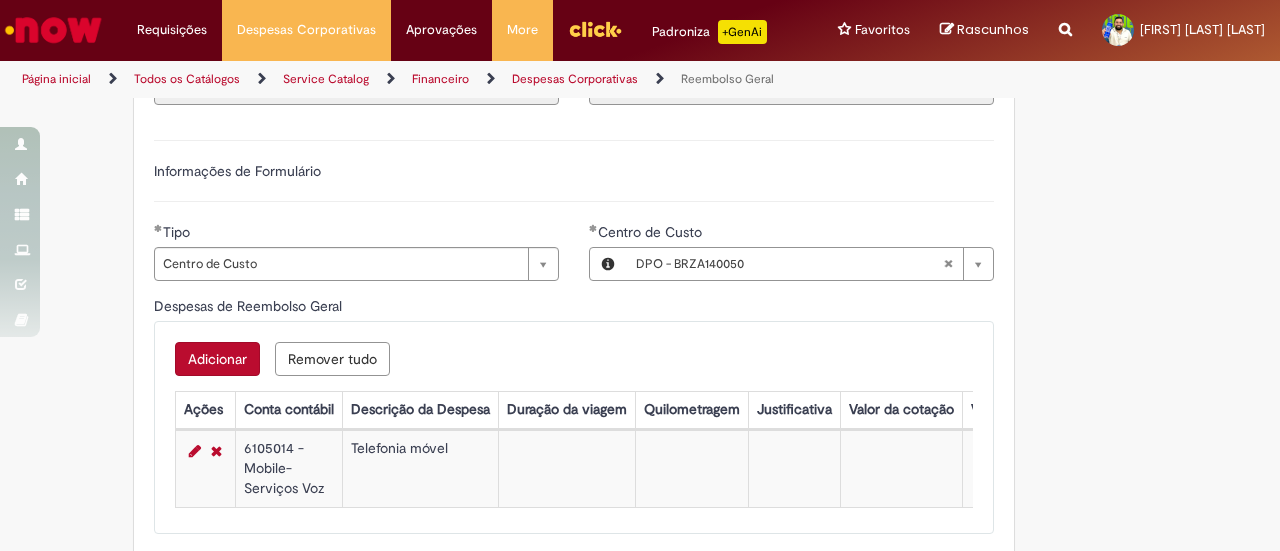 scroll, scrollTop: 881, scrollLeft: 0, axis: vertical 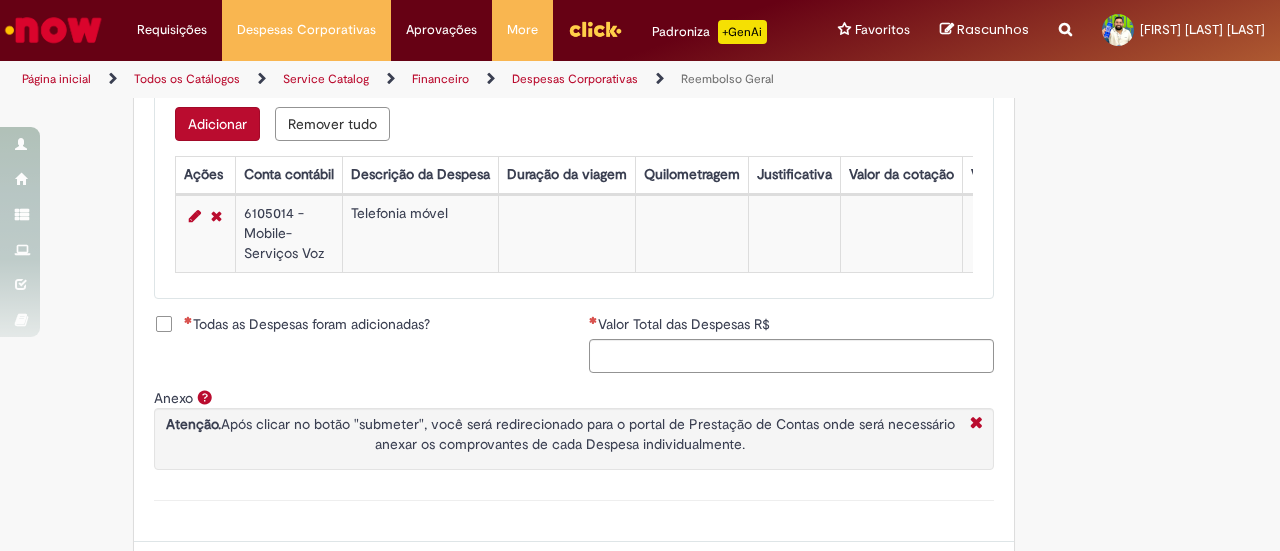click on "Todas as Despesas foram adicionadas?" at bounding box center (307, 324) 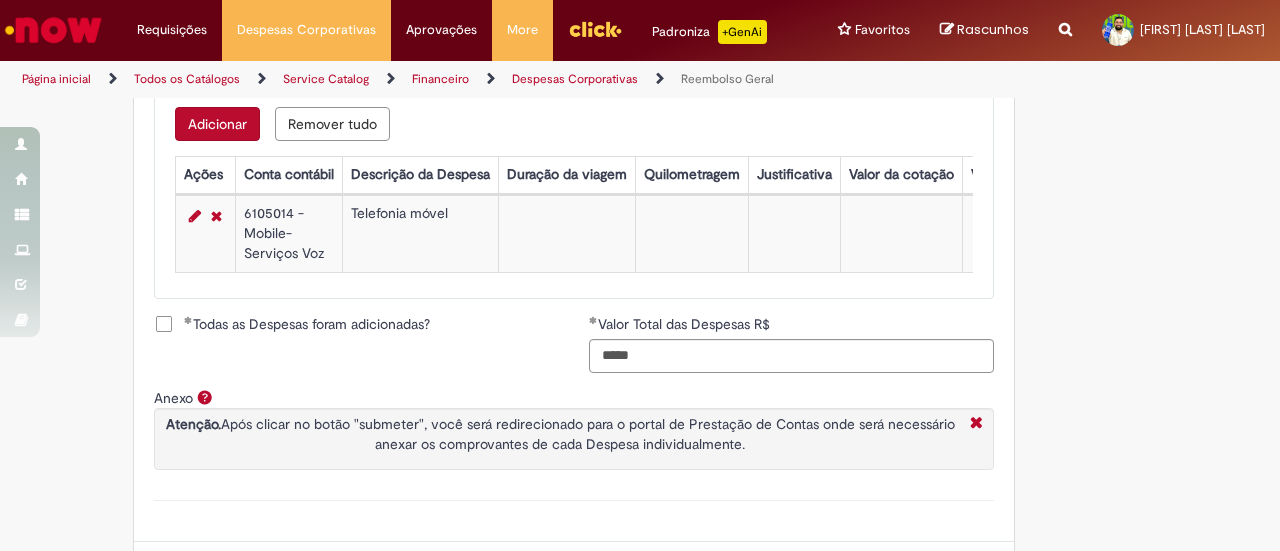 scroll, scrollTop: 977, scrollLeft: 0, axis: vertical 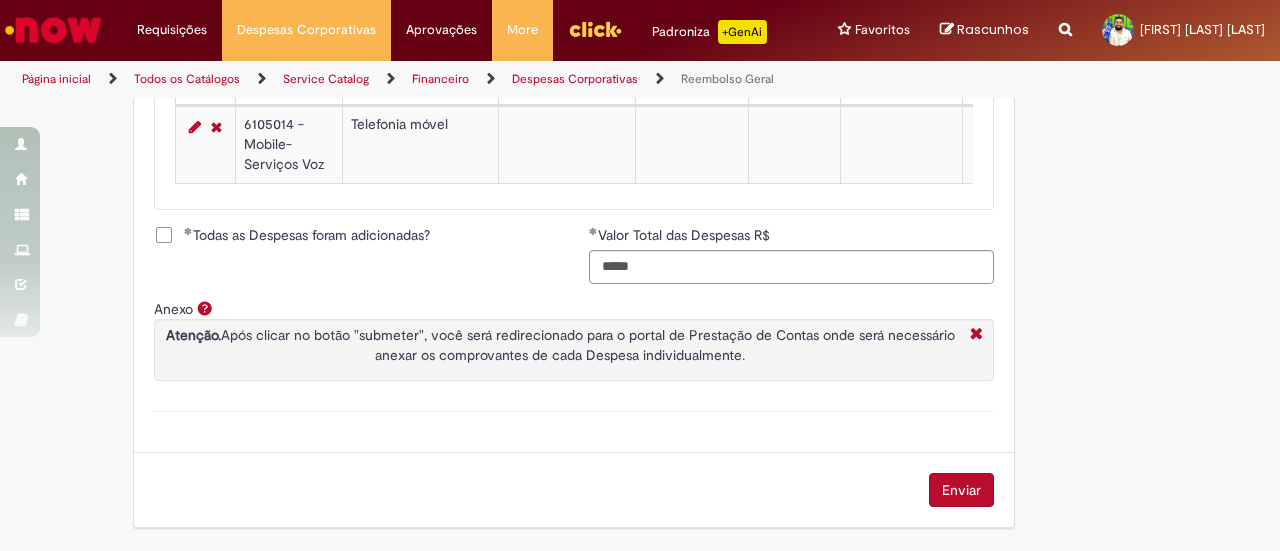 click on "Enviar" at bounding box center (961, 490) 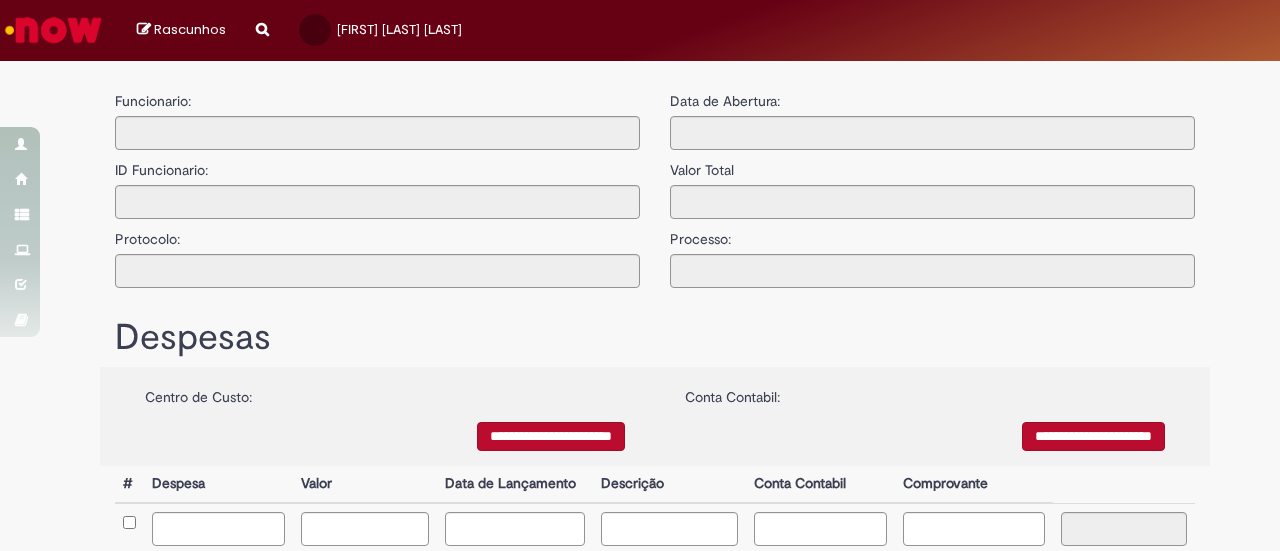 scroll, scrollTop: 0, scrollLeft: 0, axis: both 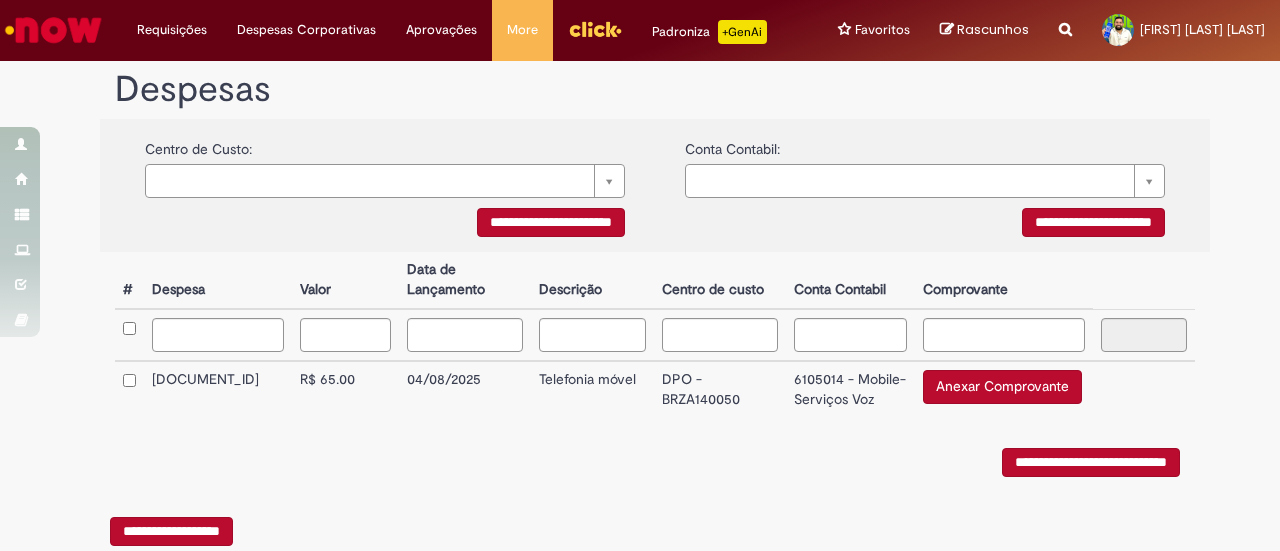 click on "Anexar Comprovante" at bounding box center [1002, 387] 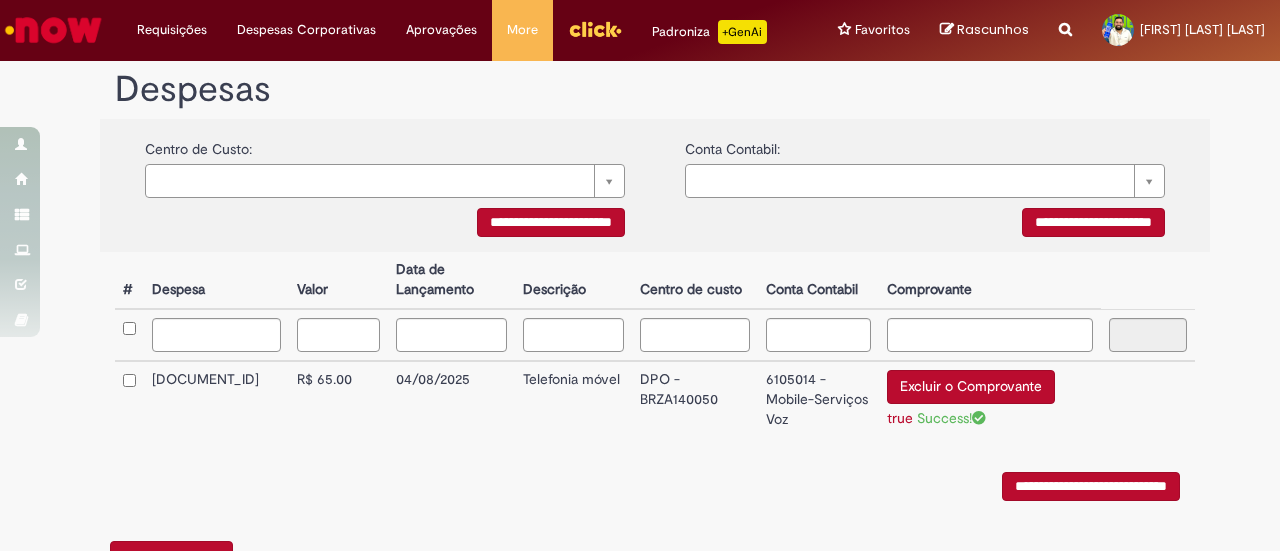 click on "**********" at bounding box center [1091, 486] 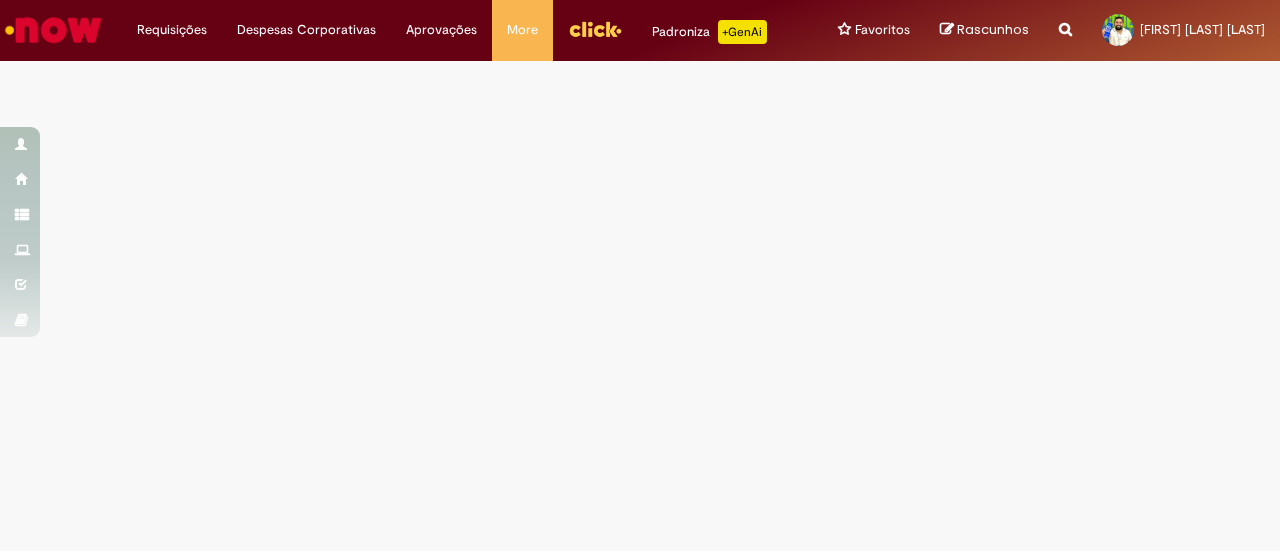 scroll, scrollTop: 0, scrollLeft: 0, axis: both 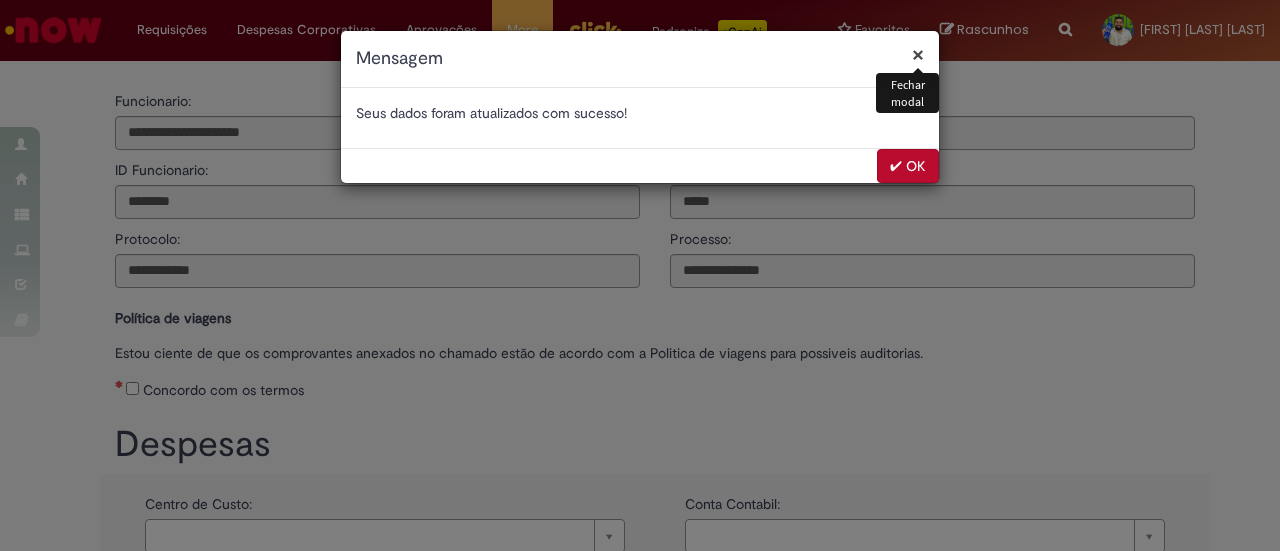 click on "✔ OK" at bounding box center (908, 166) 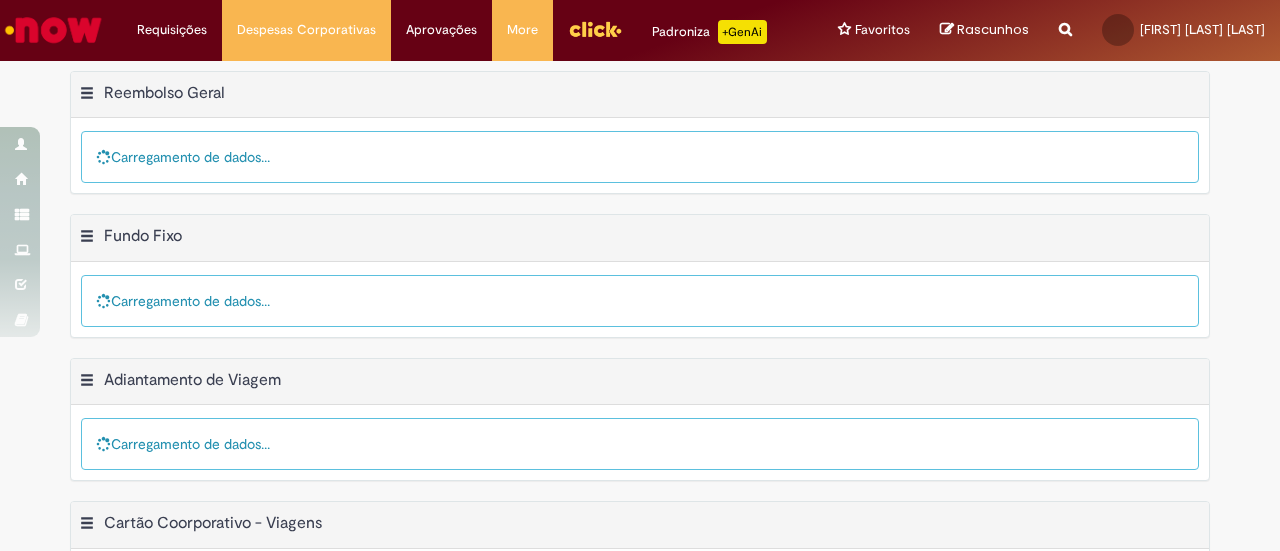 scroll, scrollTop: 0, scrollLeft: 0, axis: both 